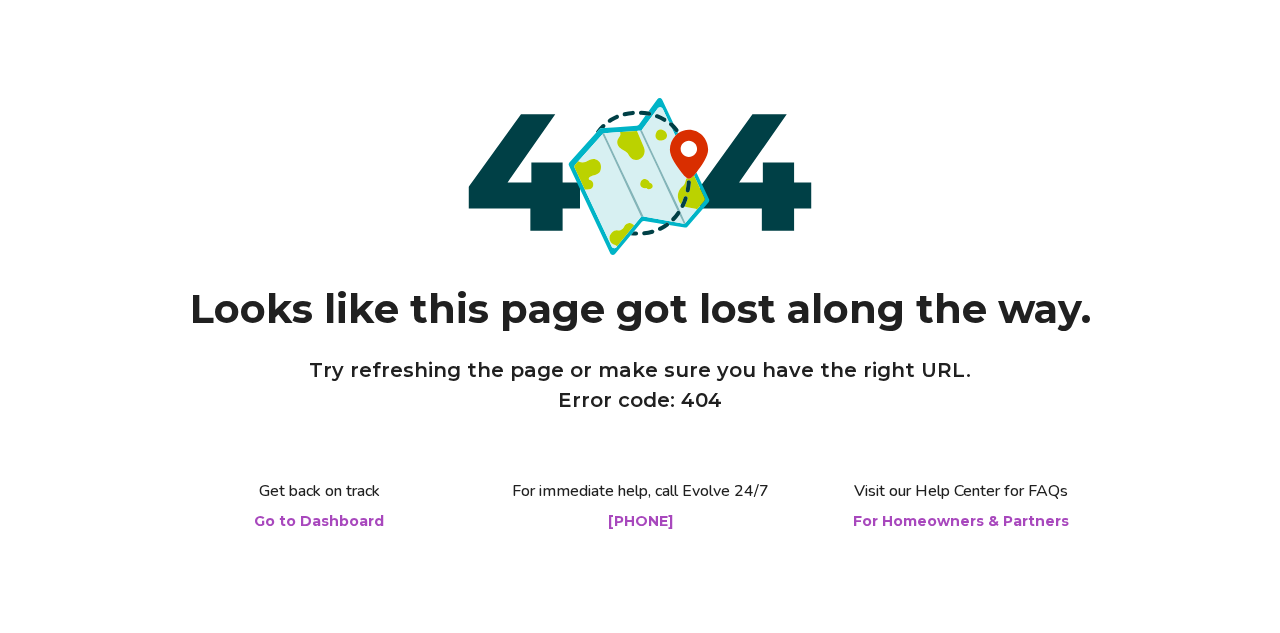 scroll, scrollTop: 0, scrollLeft: 0, axis: both 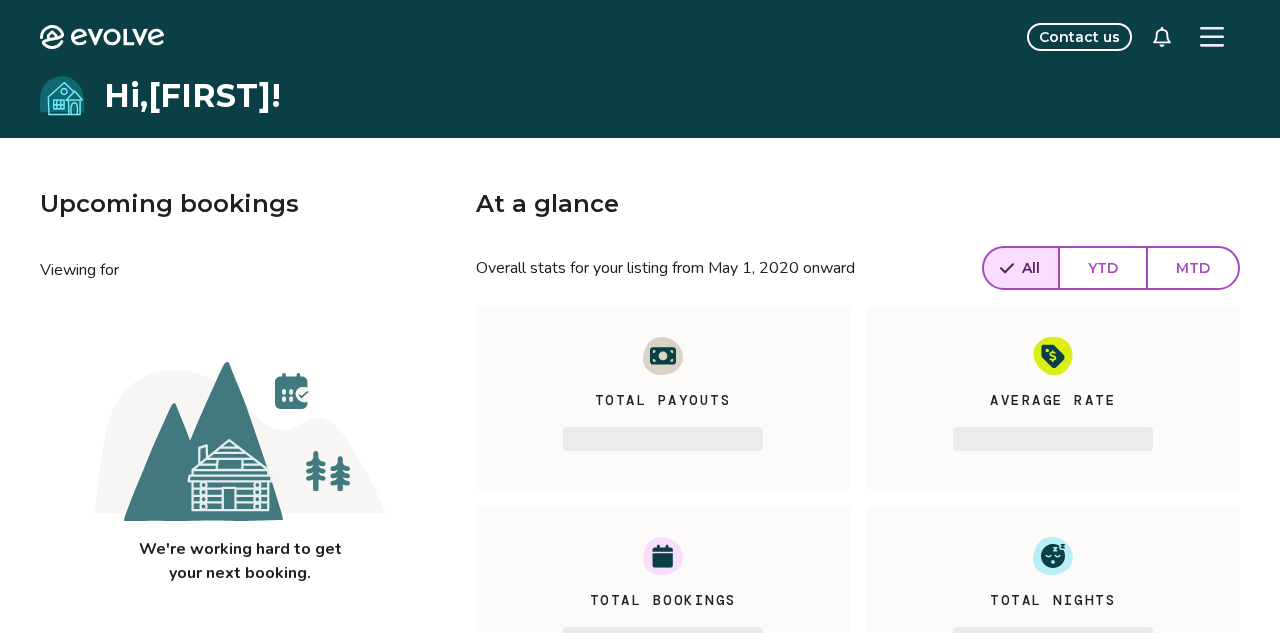 click 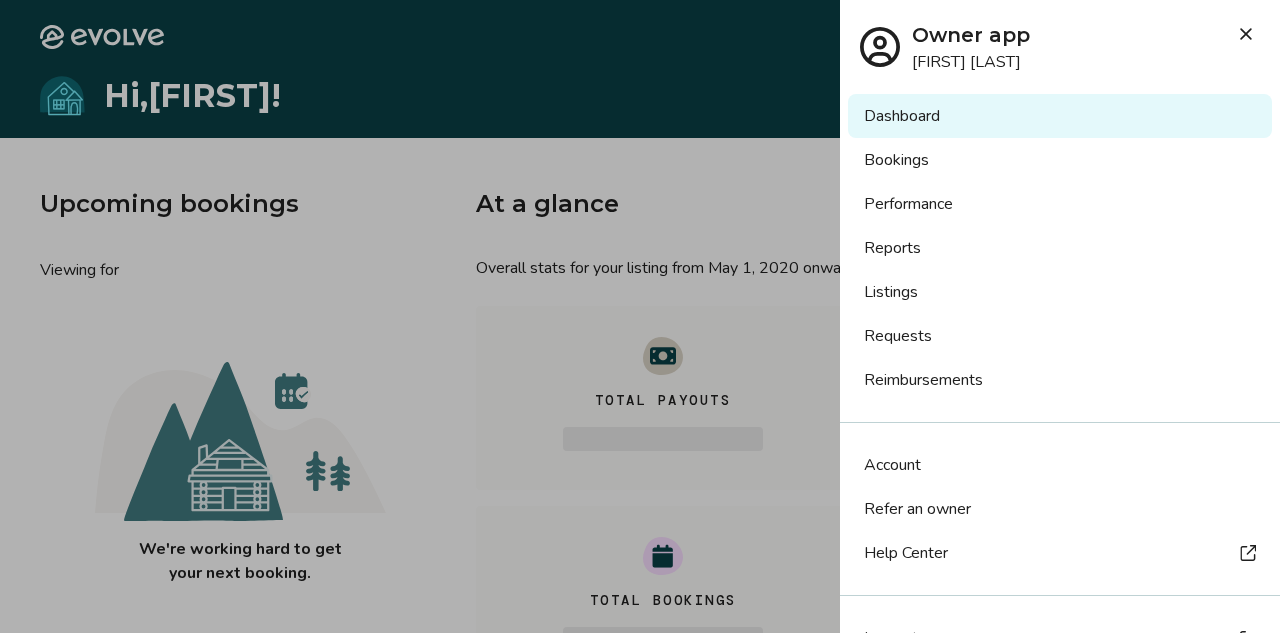 click on "Reports" at bounding box center [1060, 248] 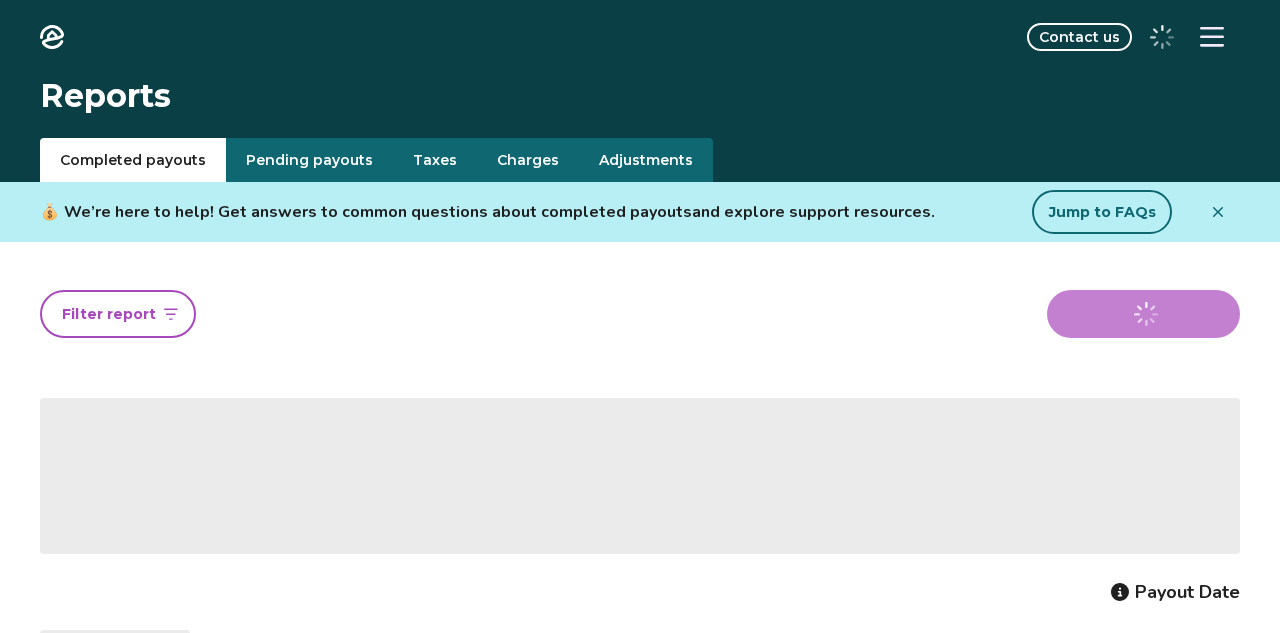 scroll, scrollTop: 0, scrollLeft: 0, axis: both 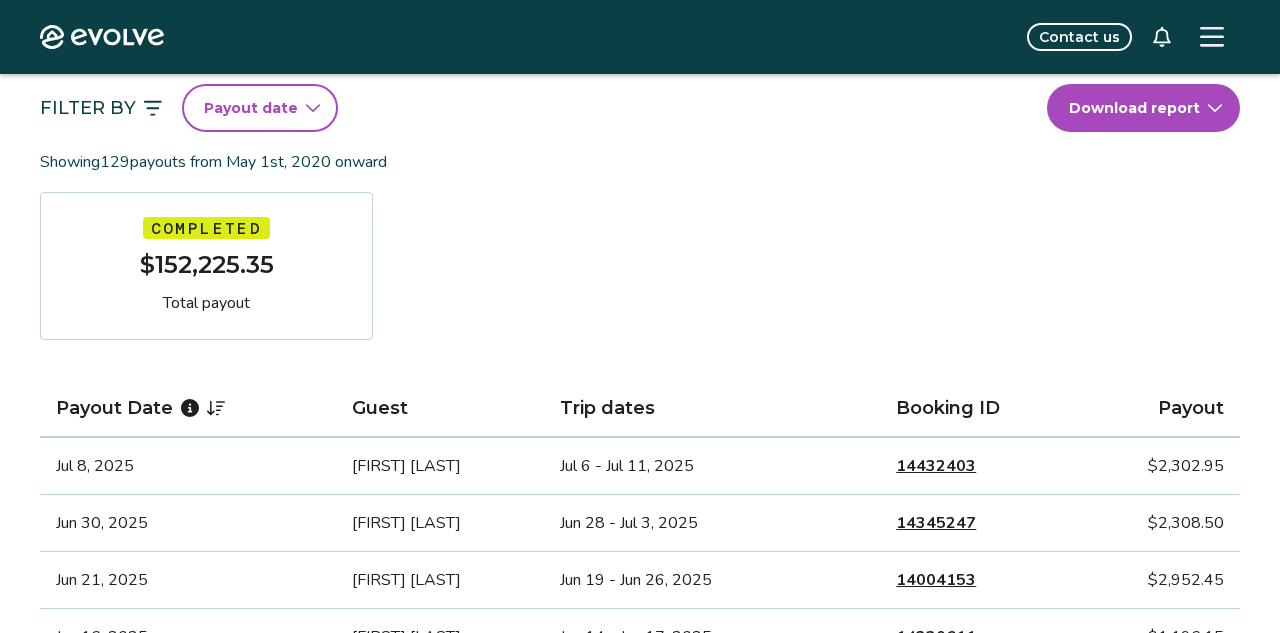 click on "Payout date" at bounding box center [260, 108] 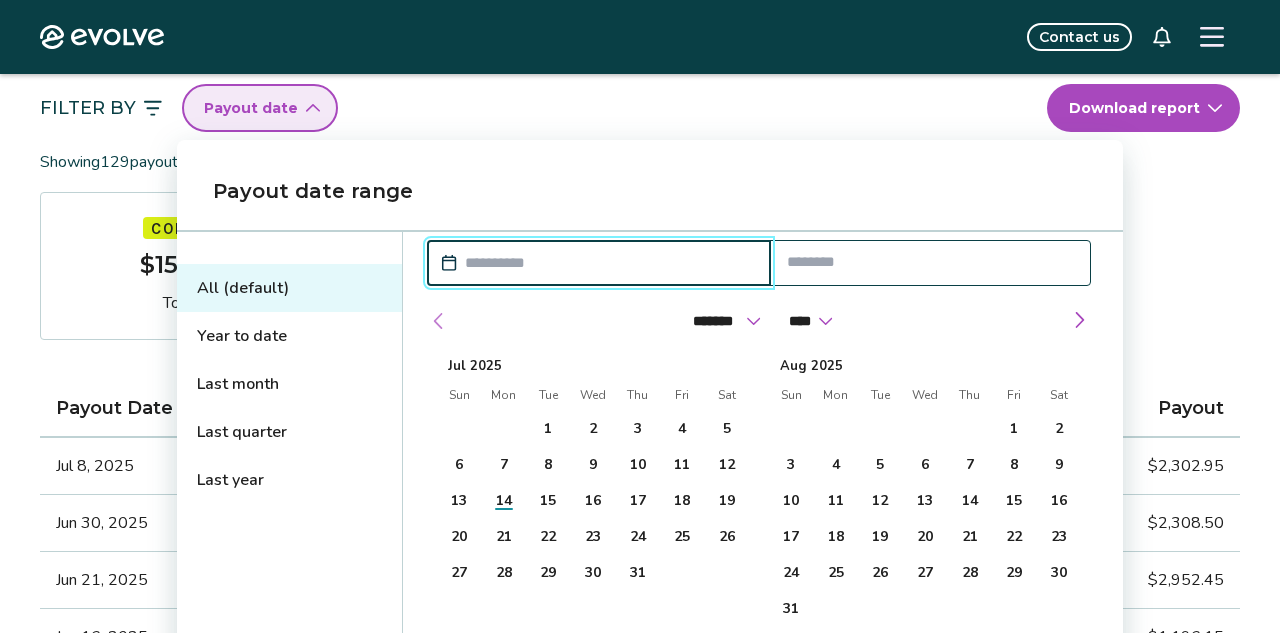 click at bounding box center (439, 321) 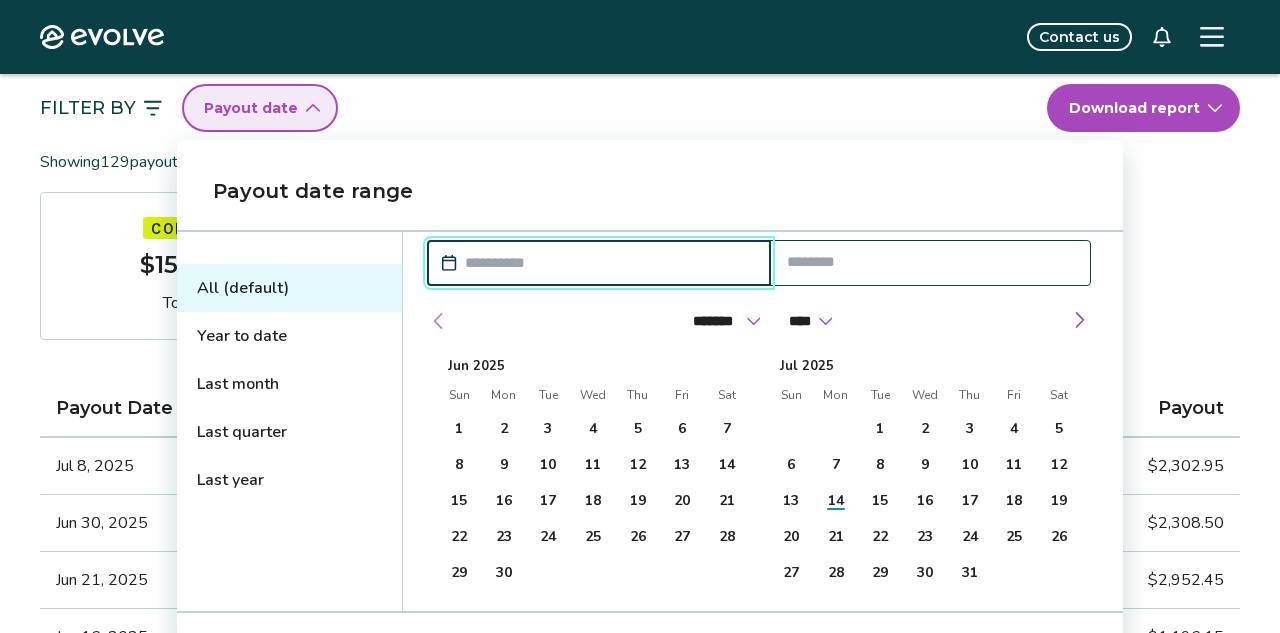 click at bounding box center [439, 321] 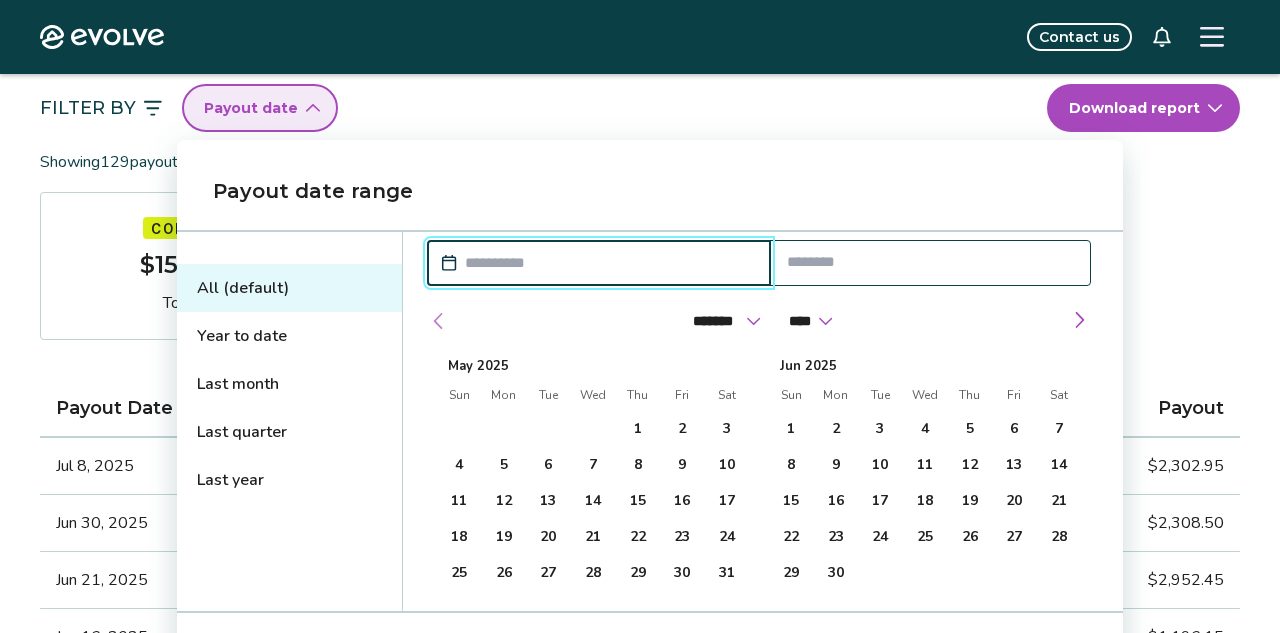click at bounding box center (439, 321) 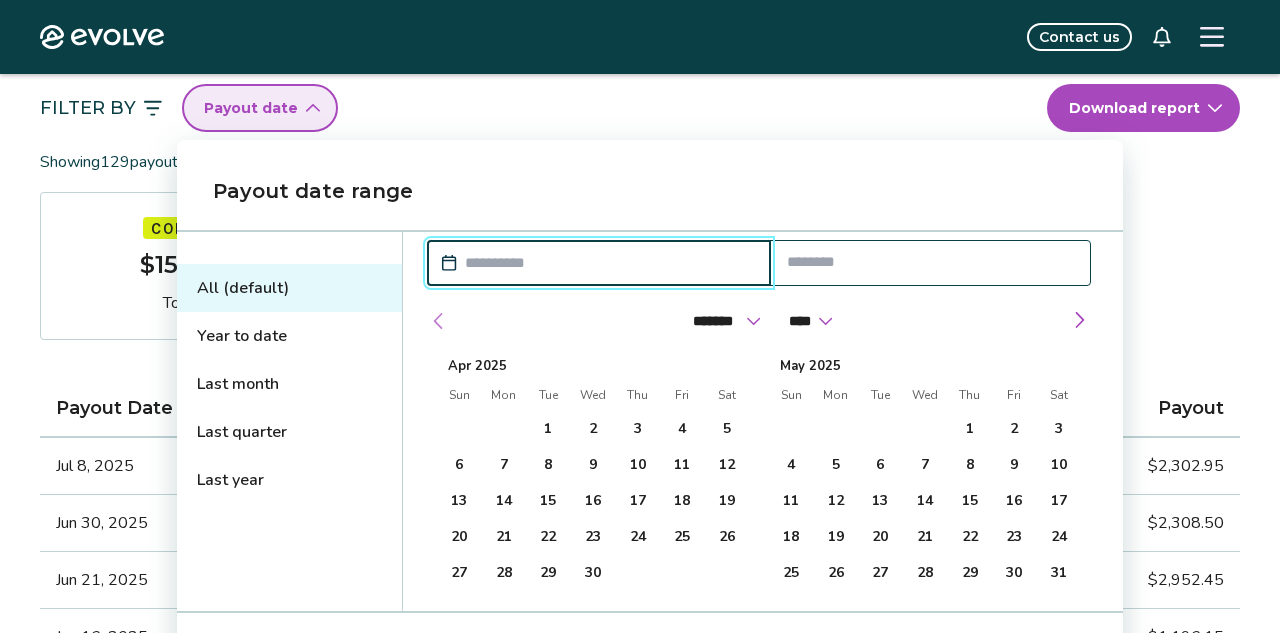 click at bounding box center (439, 321) 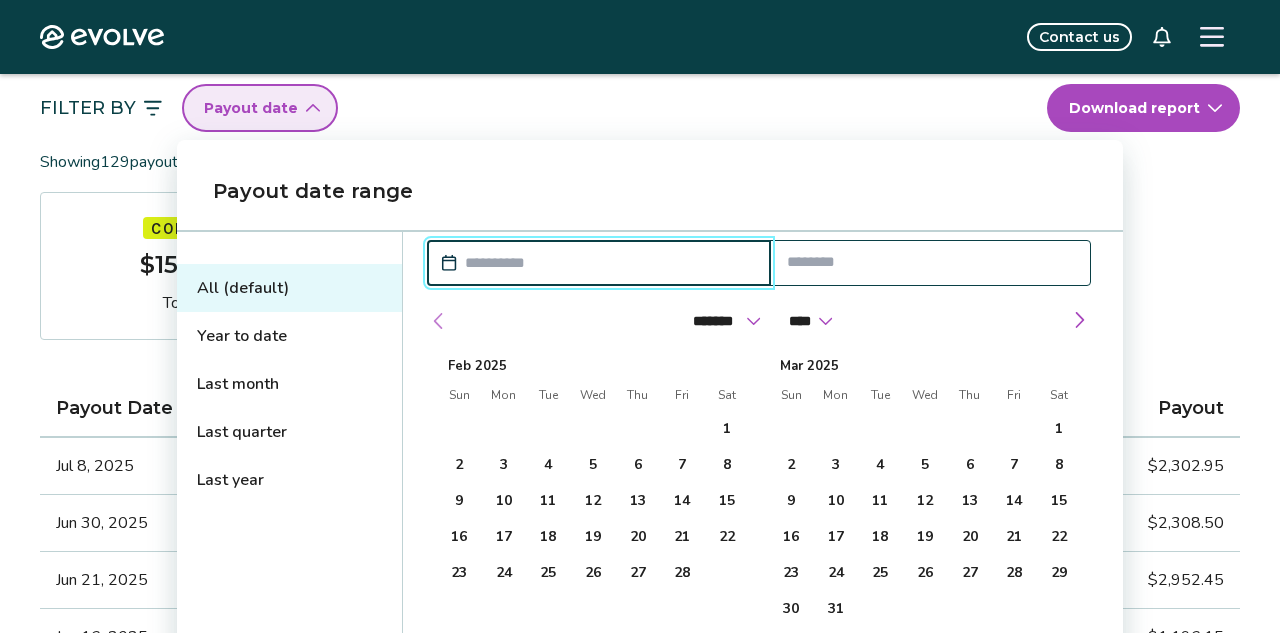 click at bounding box center [439, 321] 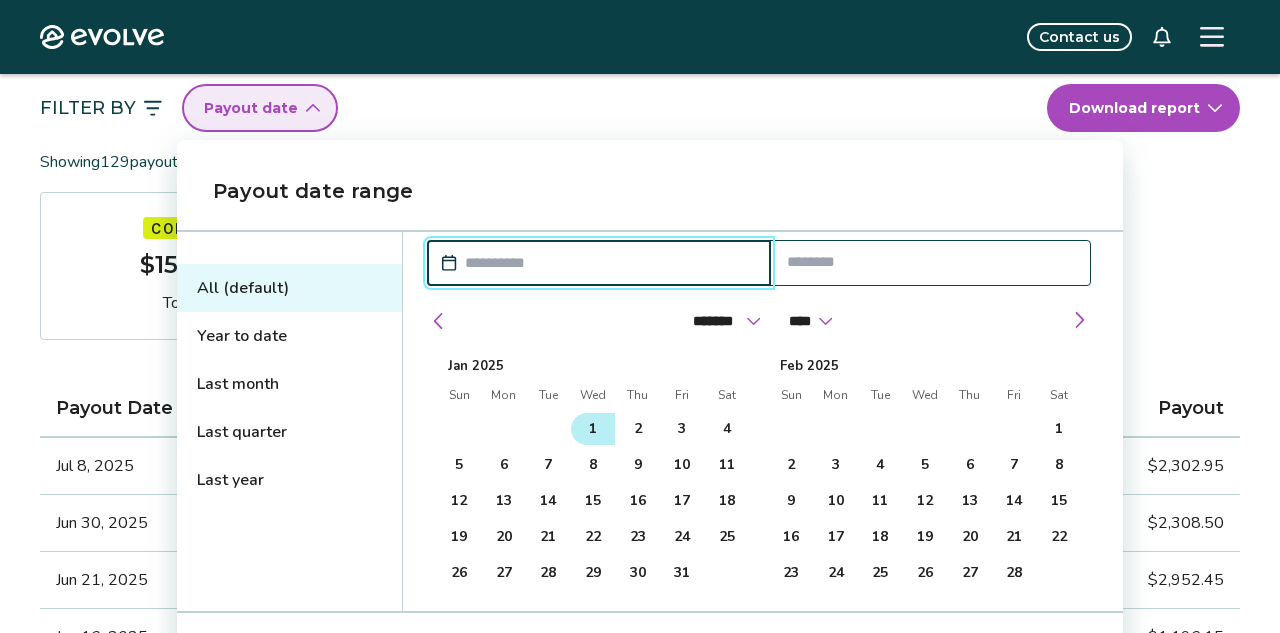 click on "1" at bounding box center (593, 429) 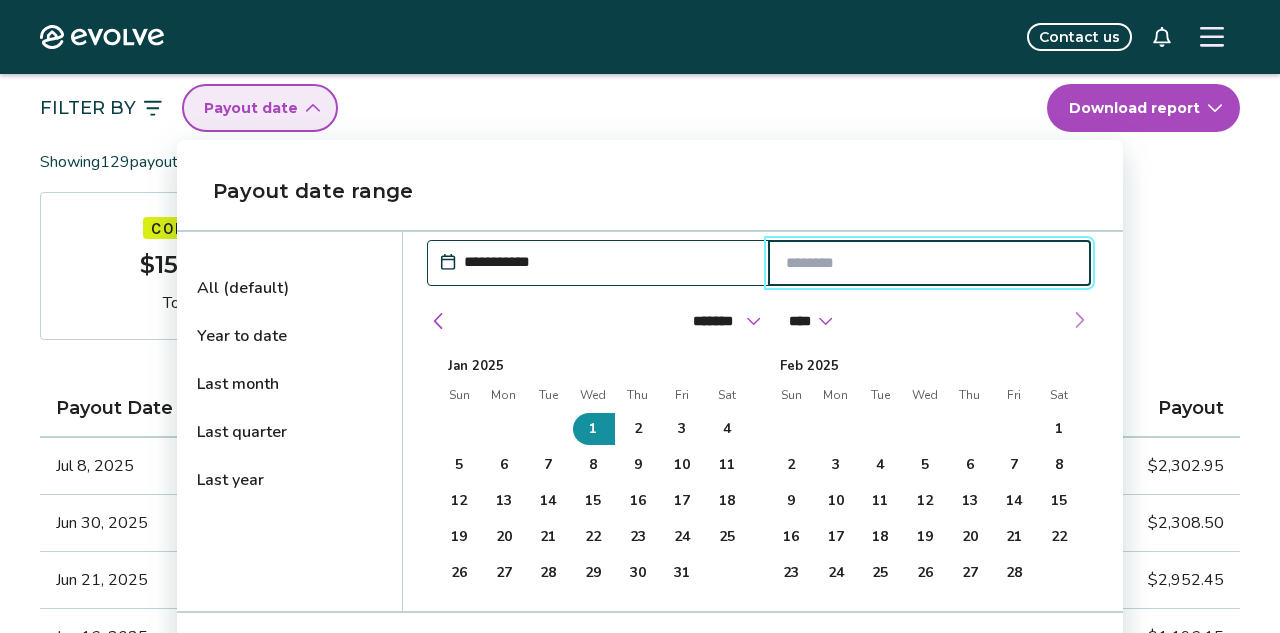 click at bounding box center [1079, 320] 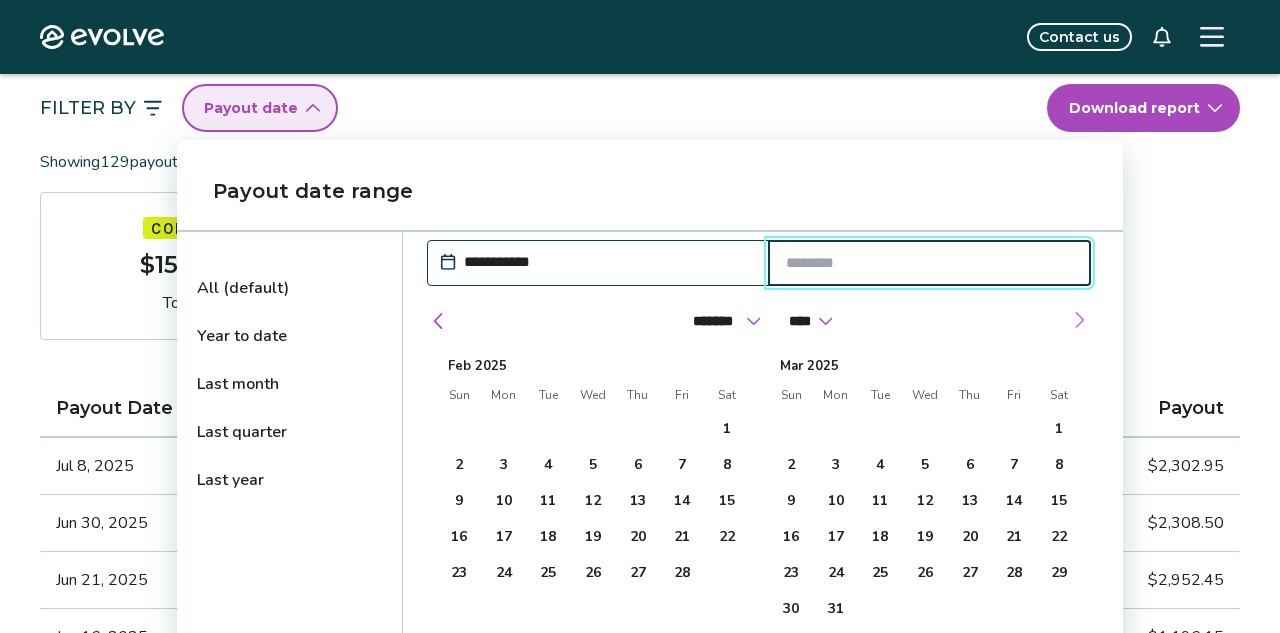 click at bounding box center [1079, 320] 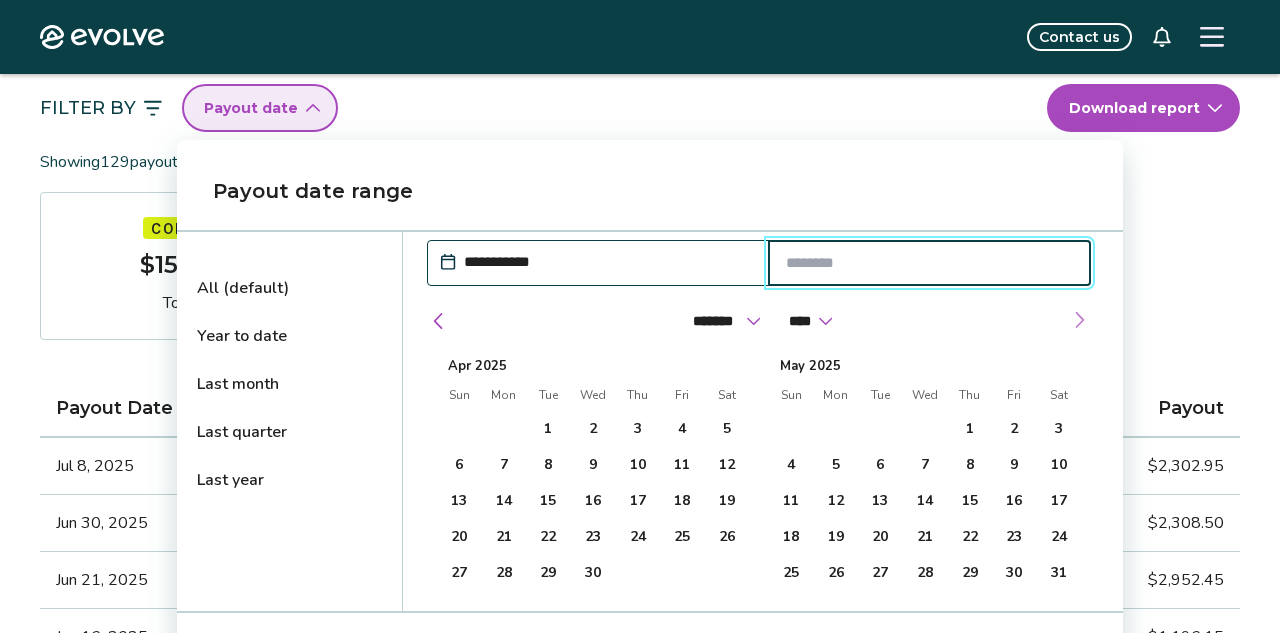 click at bounding box center (1079, 320) 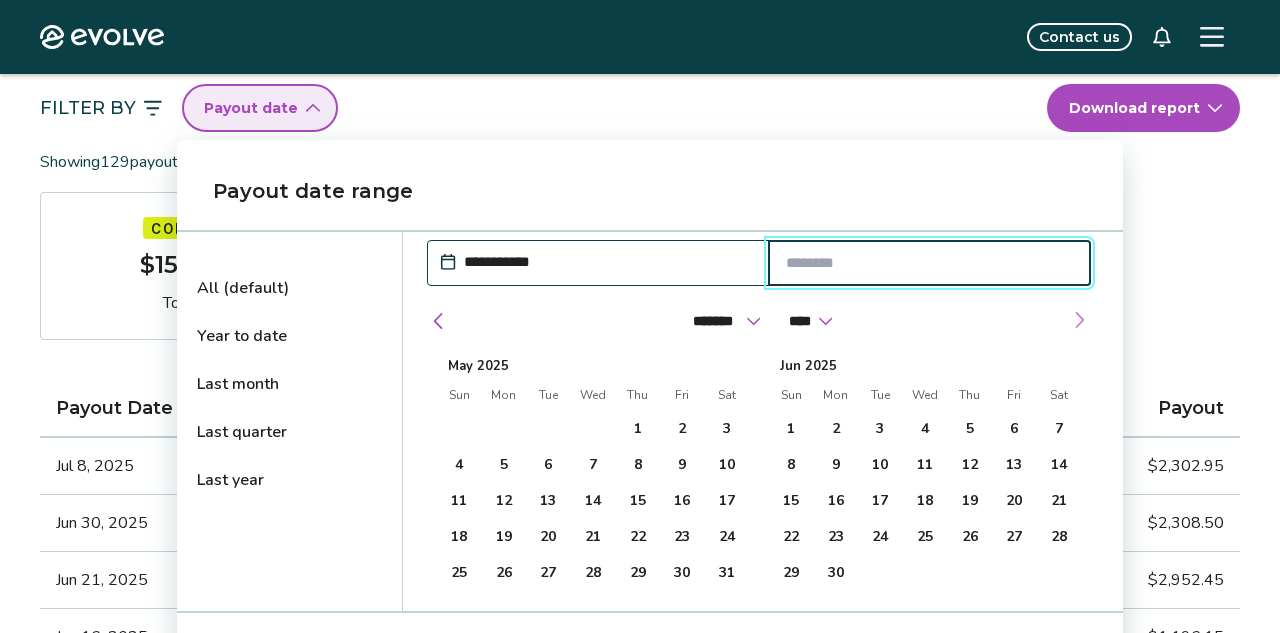 click at bounding box center (1079, 320) 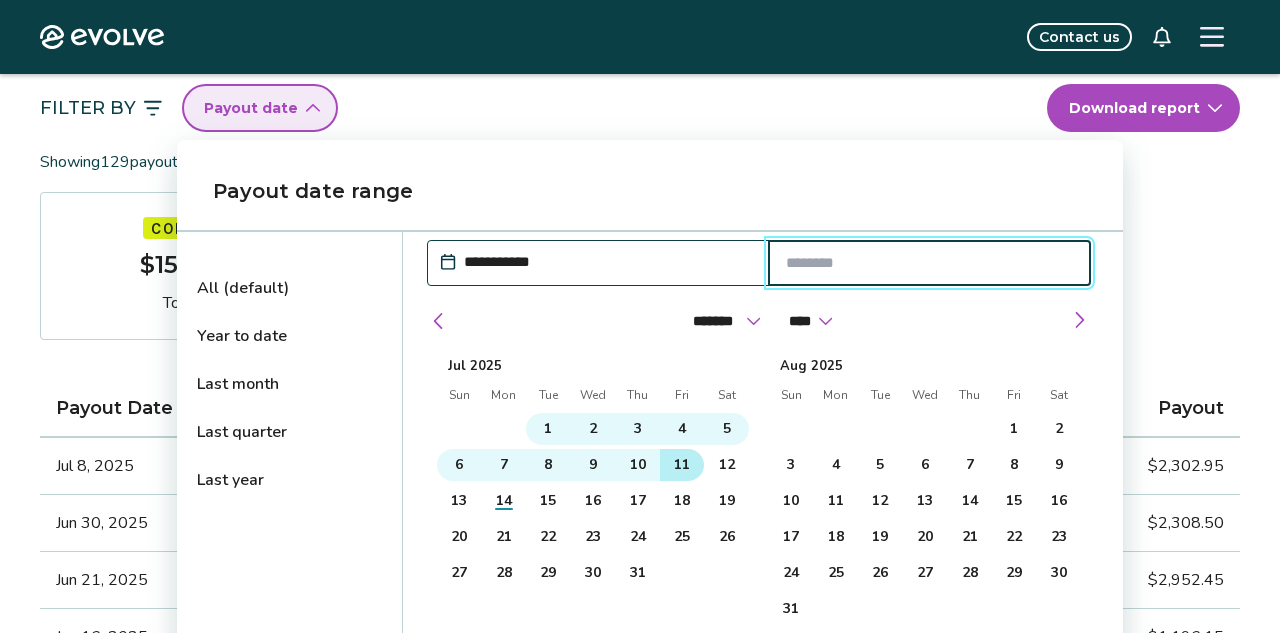 click on "11" at bounding box center [682, 465] 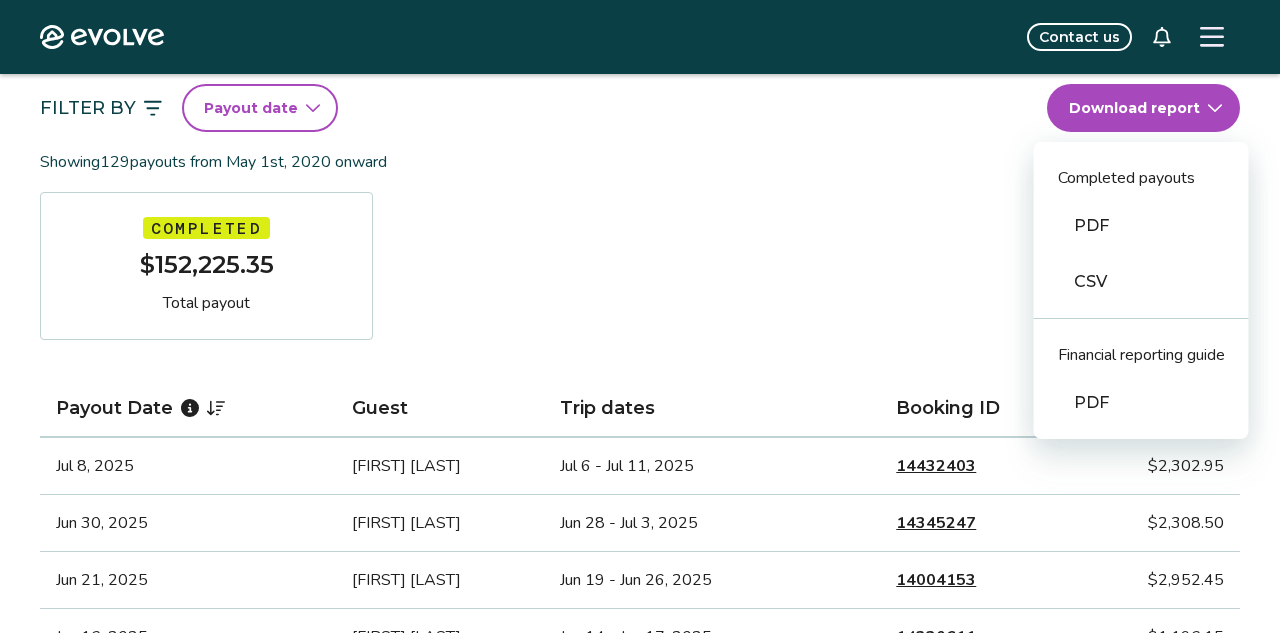 click on "Evolve Contact us Reports Completed payouts Pending payouts Taxes Charges Adjustments 💰 We’re here to help! Get answers to common questions about   completed payouts  and explore support resources. Jump to FAQs Filter By  Payout date Download   report Completed payouts PDF CSV Financial reporting guide PDF Showing  129  payouts   from May 1st, 2020 onward Completed $152,225.35 Total payout Payout Date Guest Trip dates Booking ID Payout Jul 8, 2025 [FIRST] [LAST] Jul 6 - Jul 11, 2025 14432403 $2,302.95 Jun 30, 2025 [FIRST] [LAST] Jun 28 - Jul 3, 2025 14345247 $2,308.50 Jun 21, 2025 [FIRST] [LAST] Jun 19 - Jun 26, 2025 14004153 $2,952.45 Jun 16, 2025 [FIRST] [LAST] Jun 14 - Jun 17, 2025 14230611 $1,196.15 Jun 10, 2025 [FIRST] [LAST] Jun 8 - Jun 11, 2025 14321619 $1,145.20 Jun 6, 2025 [FIRST] [LAST] Jun 4 - Jun 7, 2025 14547206 $1,178.54 May 31, 2025 [FIRST] [LAST] May 29 - Jun 1, 2025 14403358 $1,254.51 May 25, 2025 [FIRST] [LAST] May 23 - May 26, 2025 14556564 $1,194.30 May 11, 2025 [FIRST] [LAST] 14349510 $49.19" at bounding box center (640, 1287) 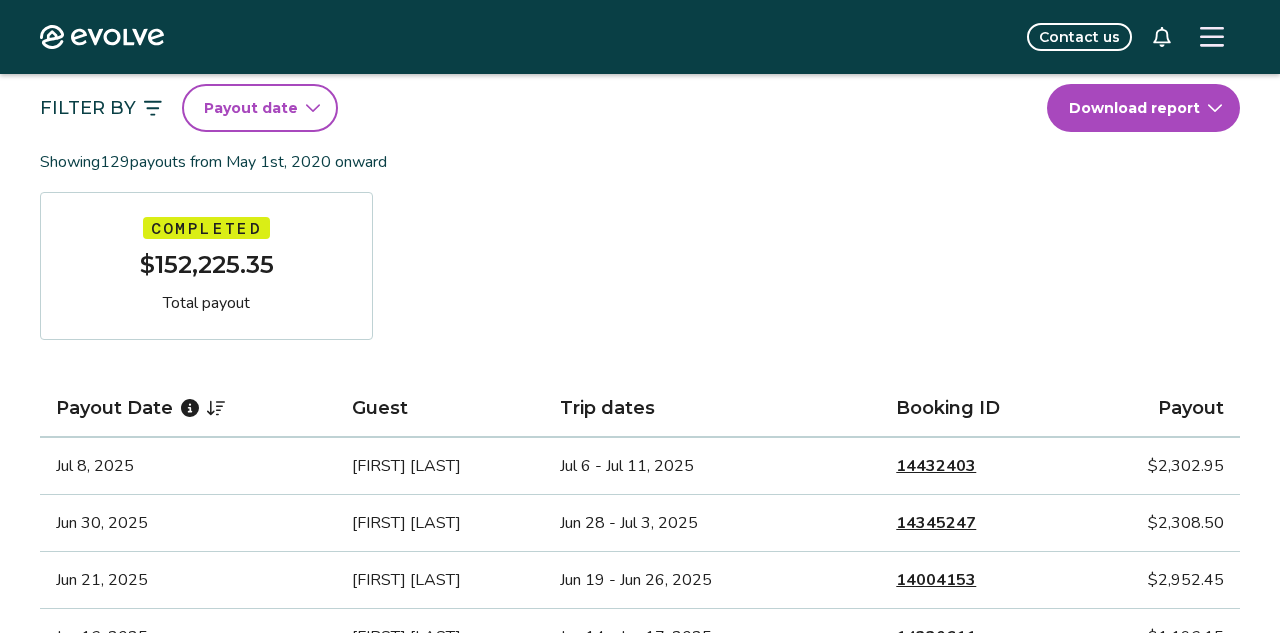 click 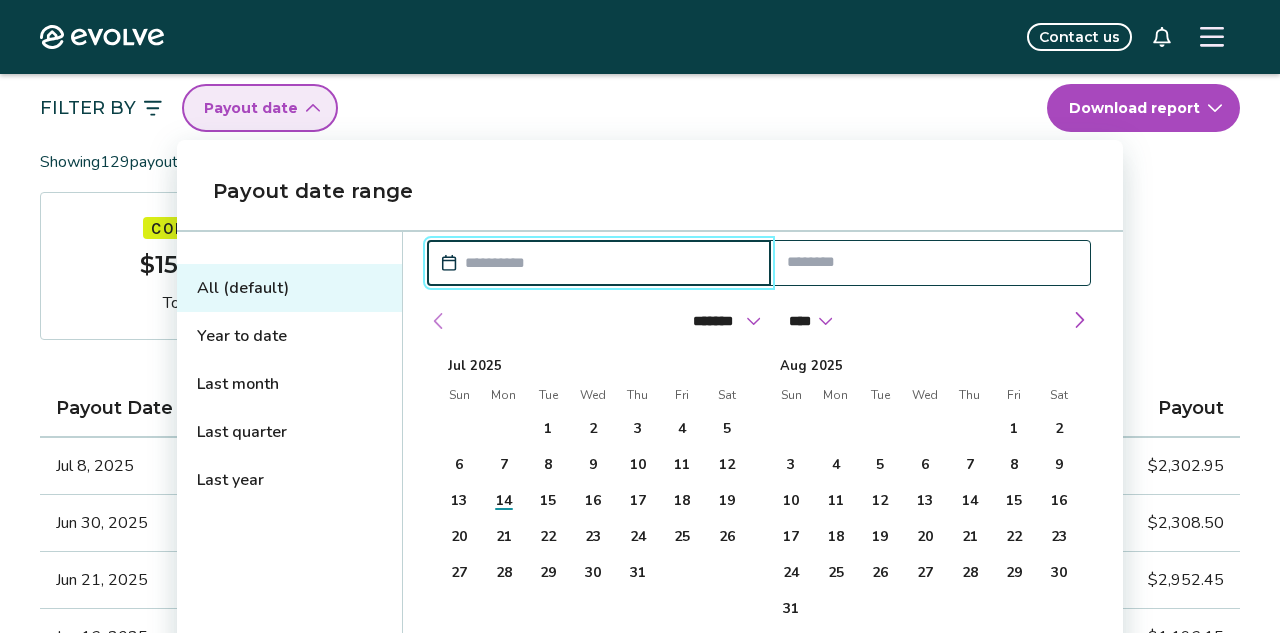 click at bounding box center (439, 321) 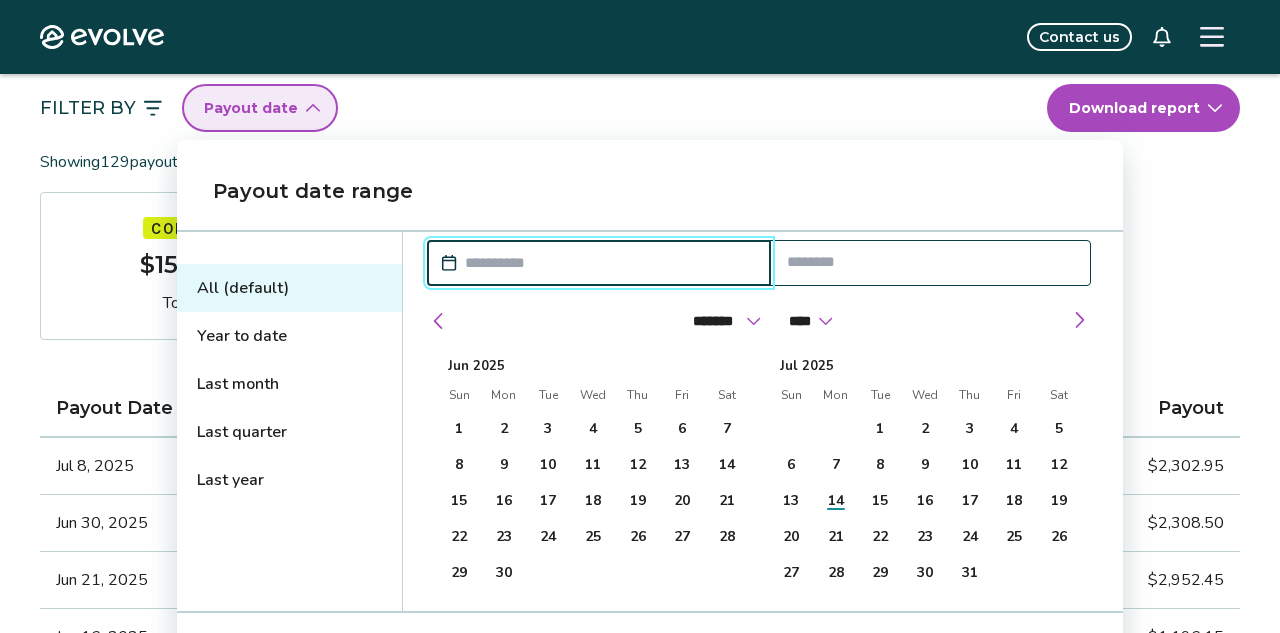 click on "Year to date" at bounding box center (289, 336) 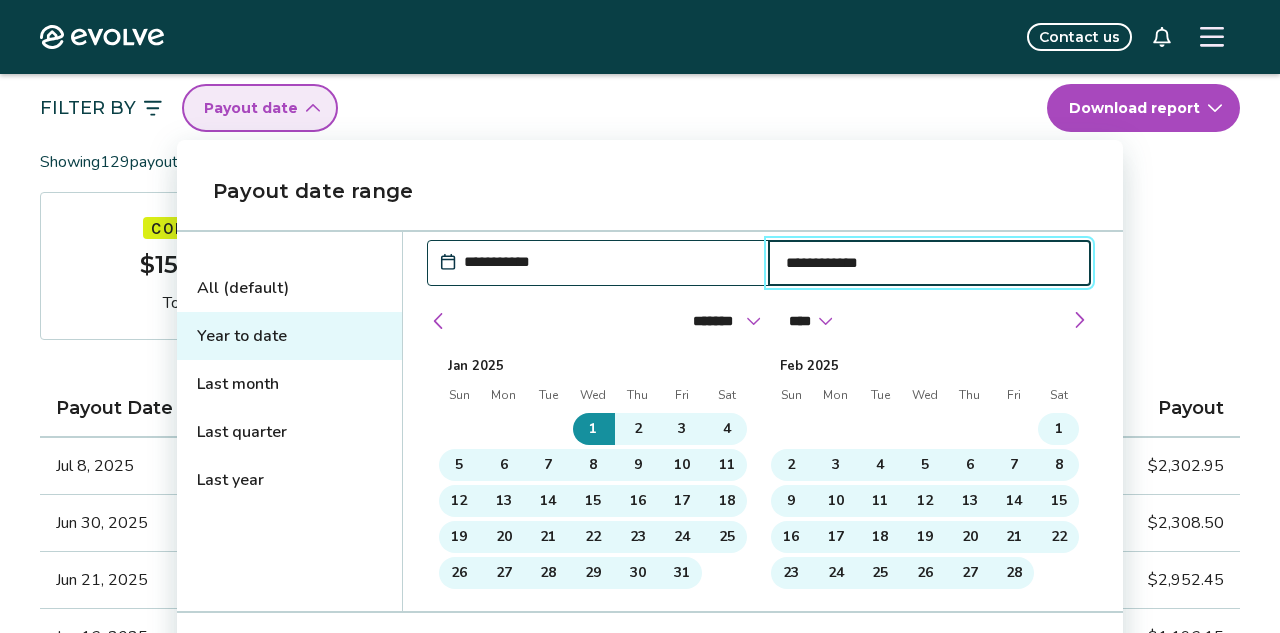 click on "**********" at bounding box center [930, 263] 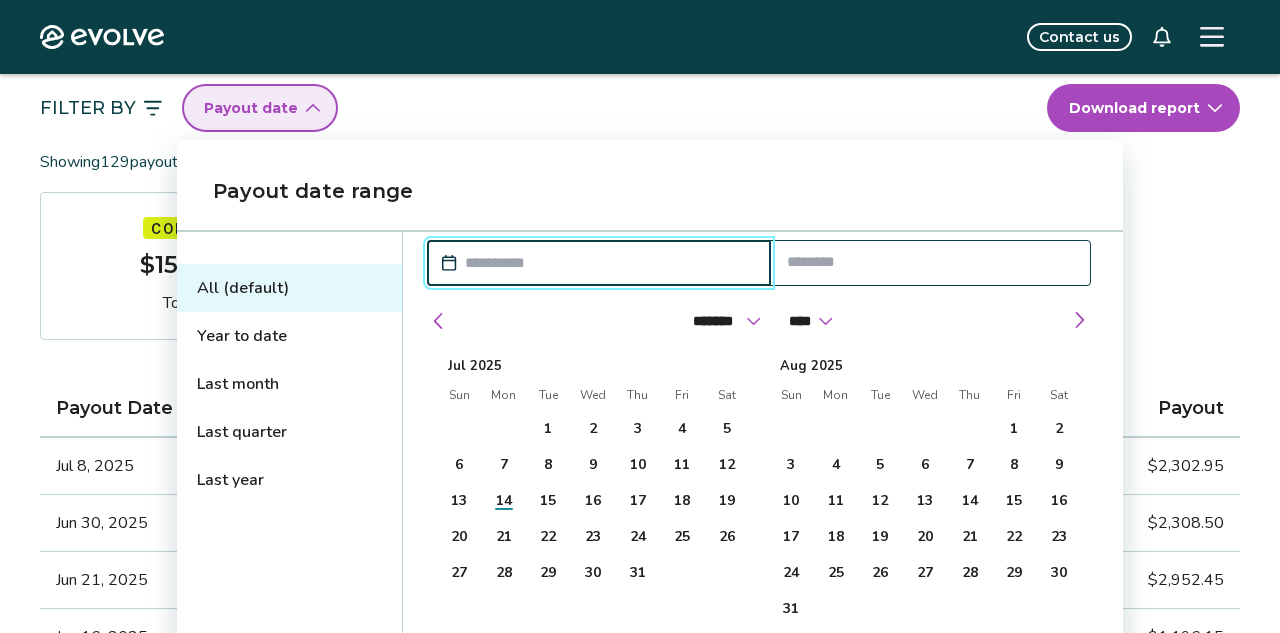 click at bounding box center (609, 263) 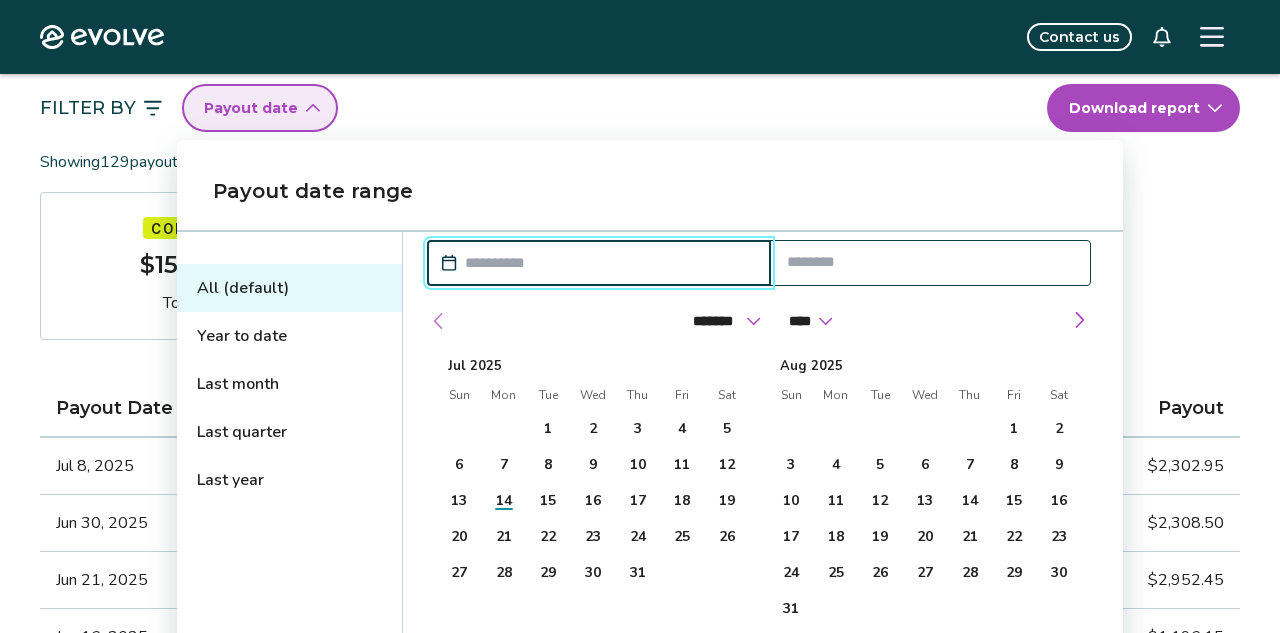 click at bounding box center (439, 321) 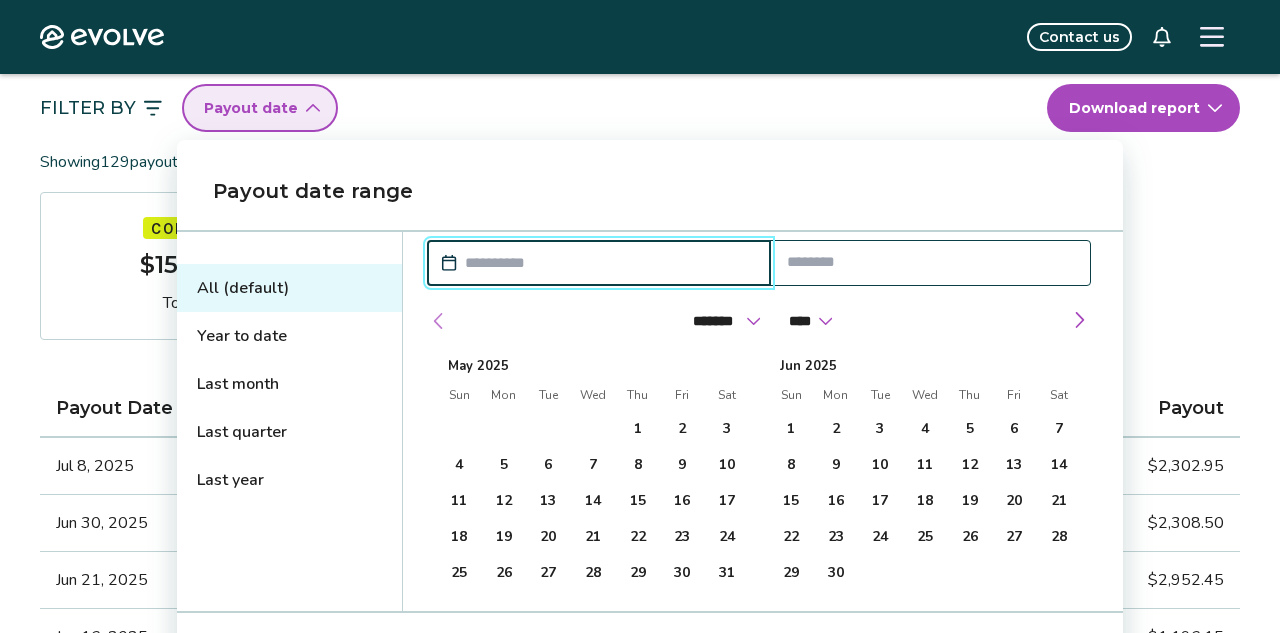 click at bounding box center [439, 321] 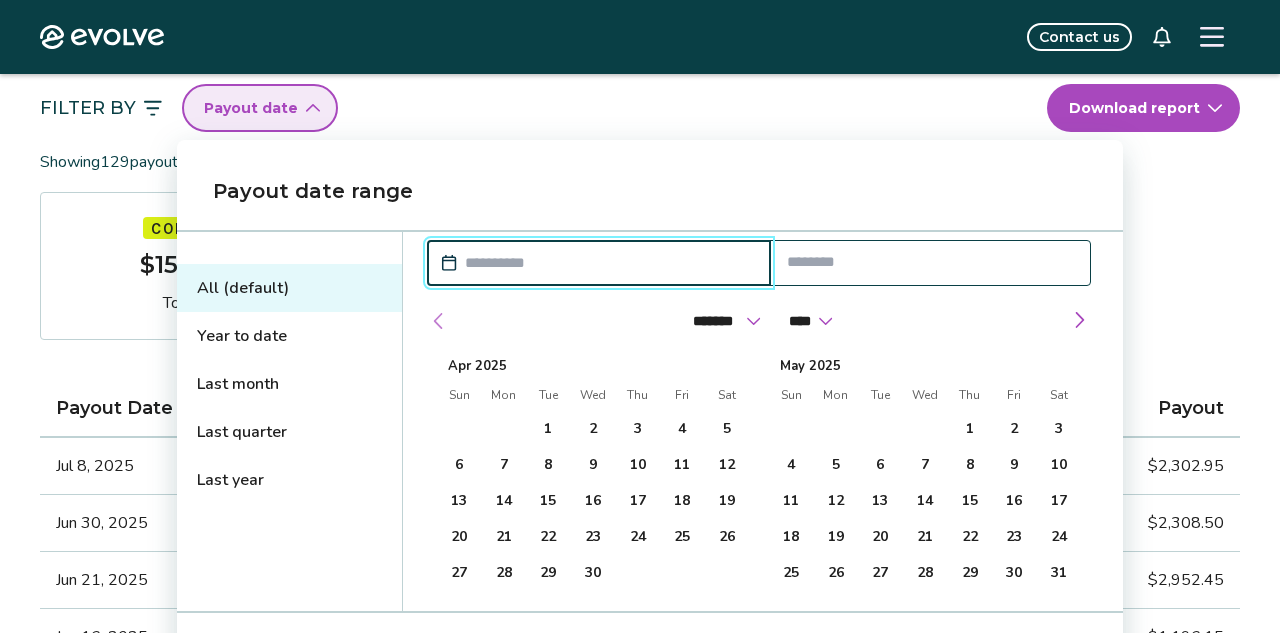 click at bounding box center [439, 321] 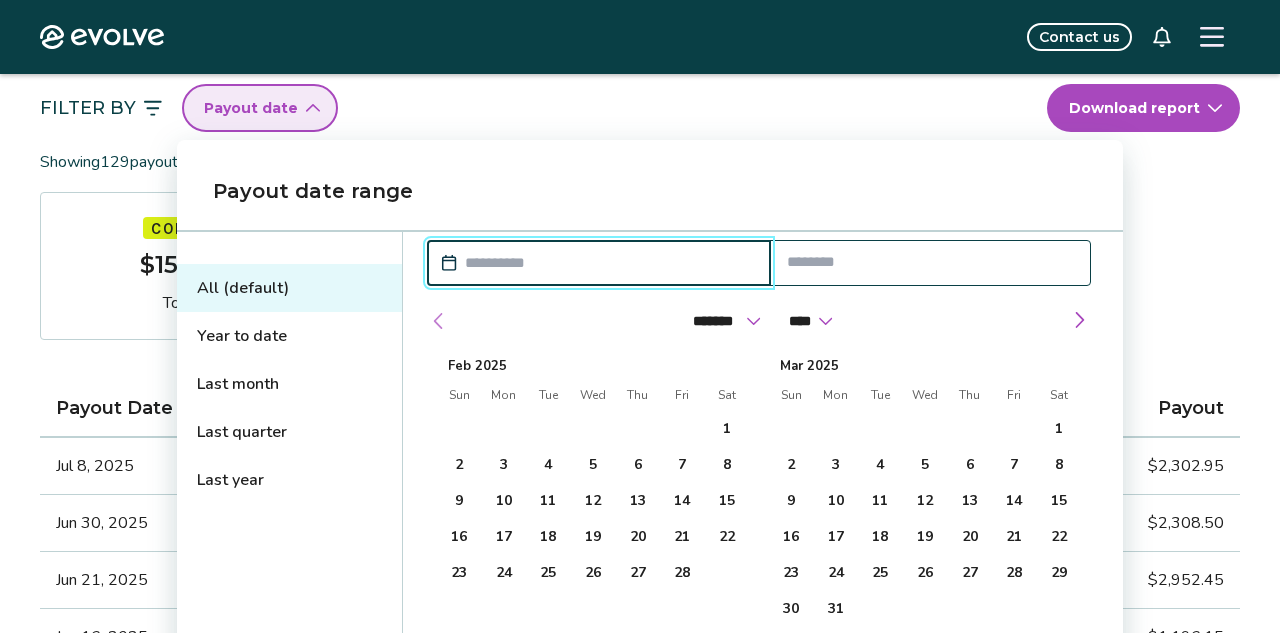 click at bounding box center (439, 321) 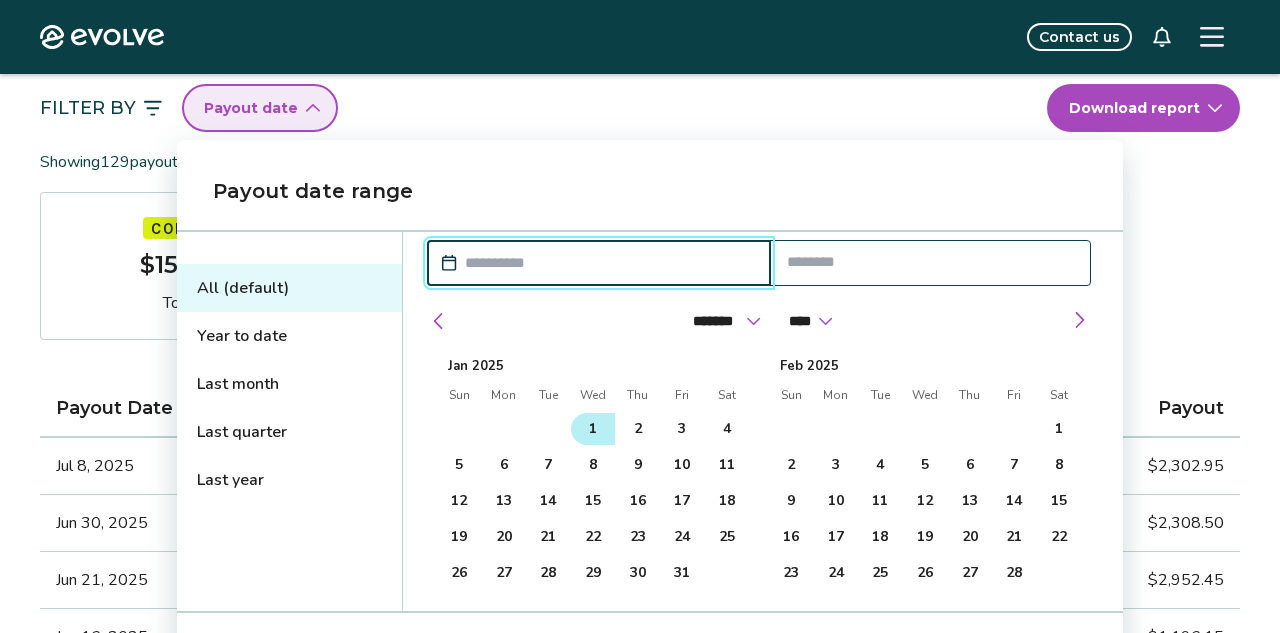 click on "1" at bounding box center [593, 429] 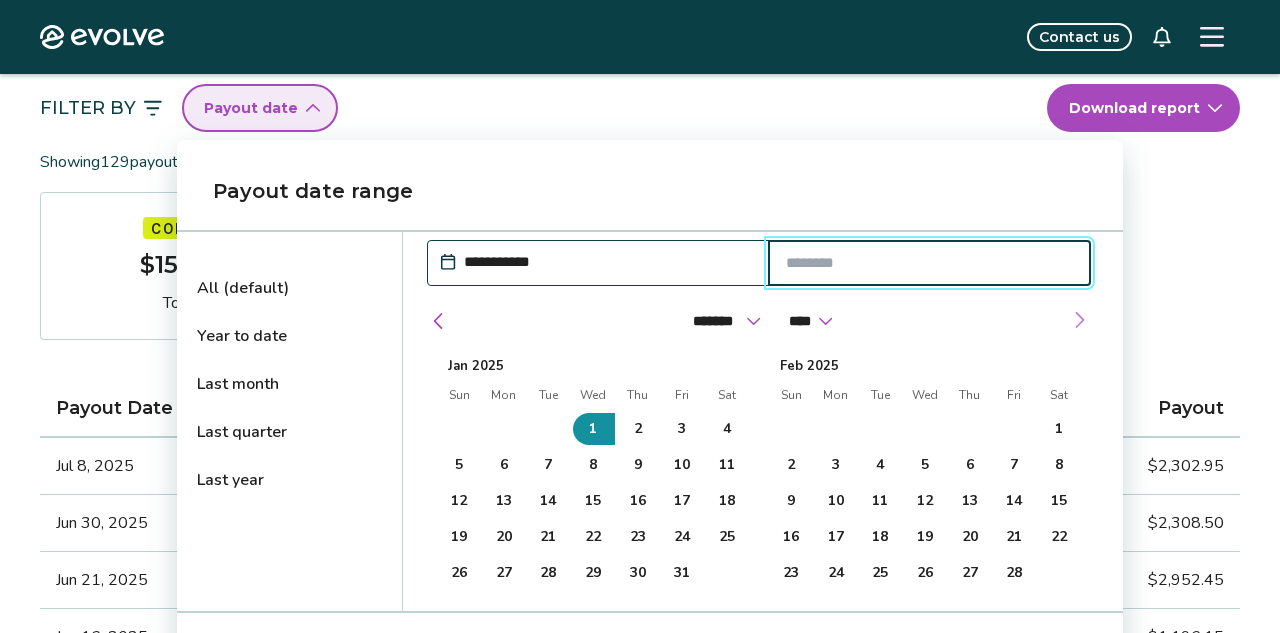 click at bounding box center (1079, 320) 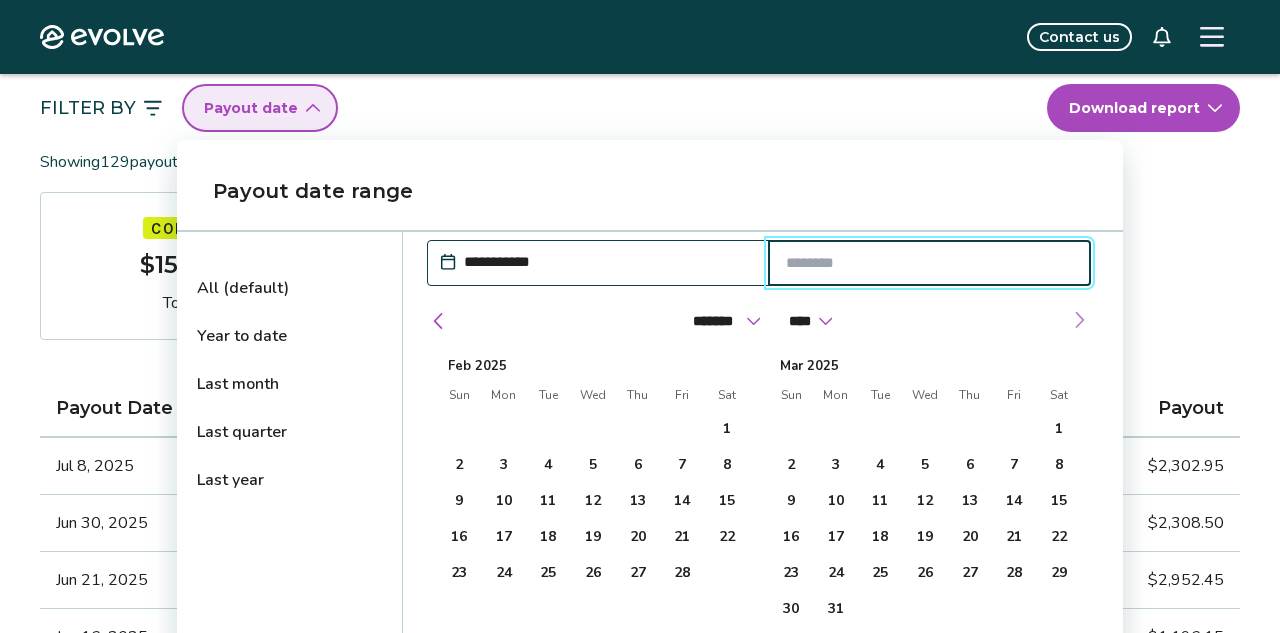 click at bounding box center (1079, 320) 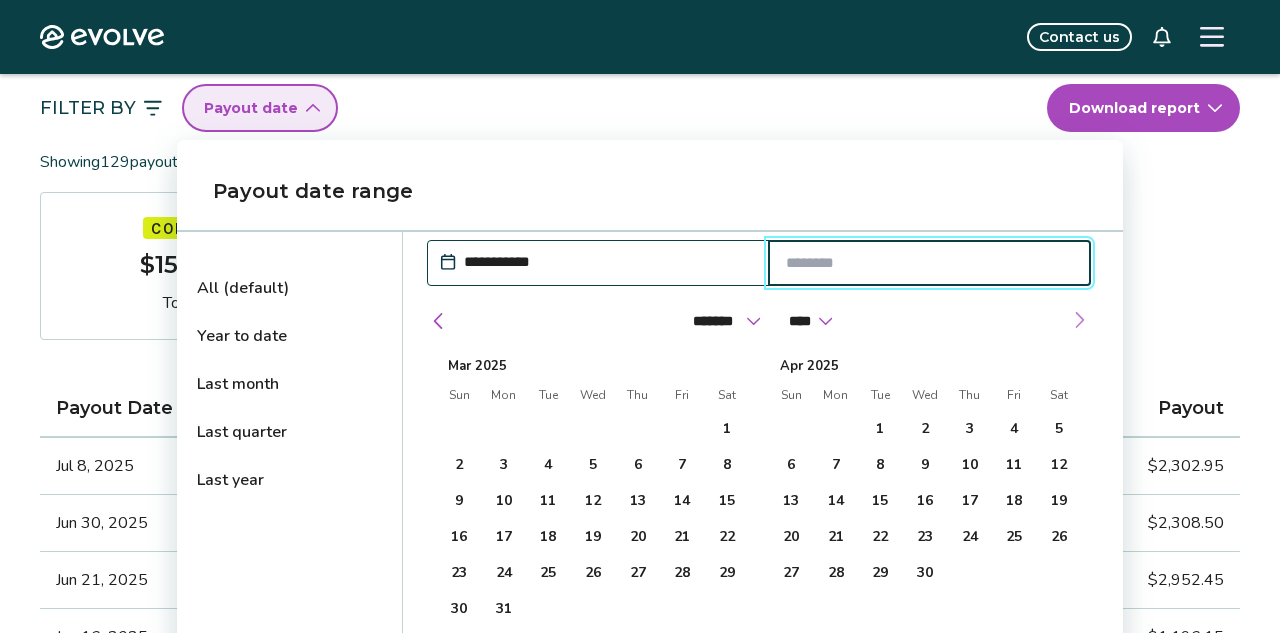 click at bounding box center [1079, 320] 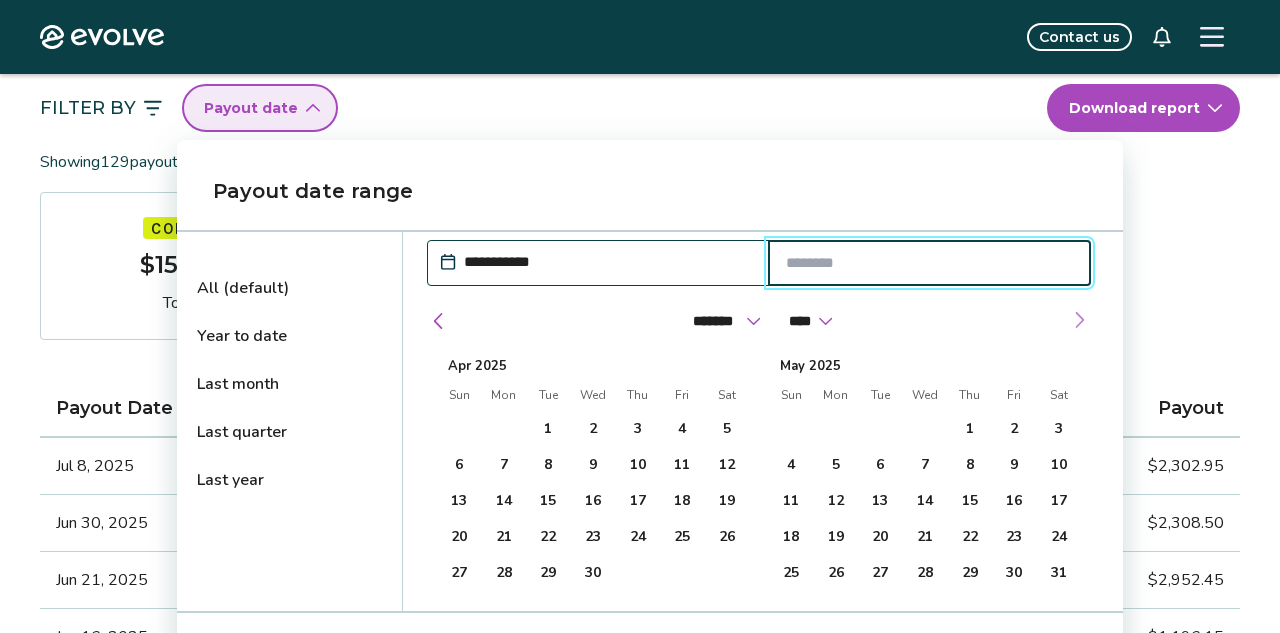 click at bounding box center (1079, 320) 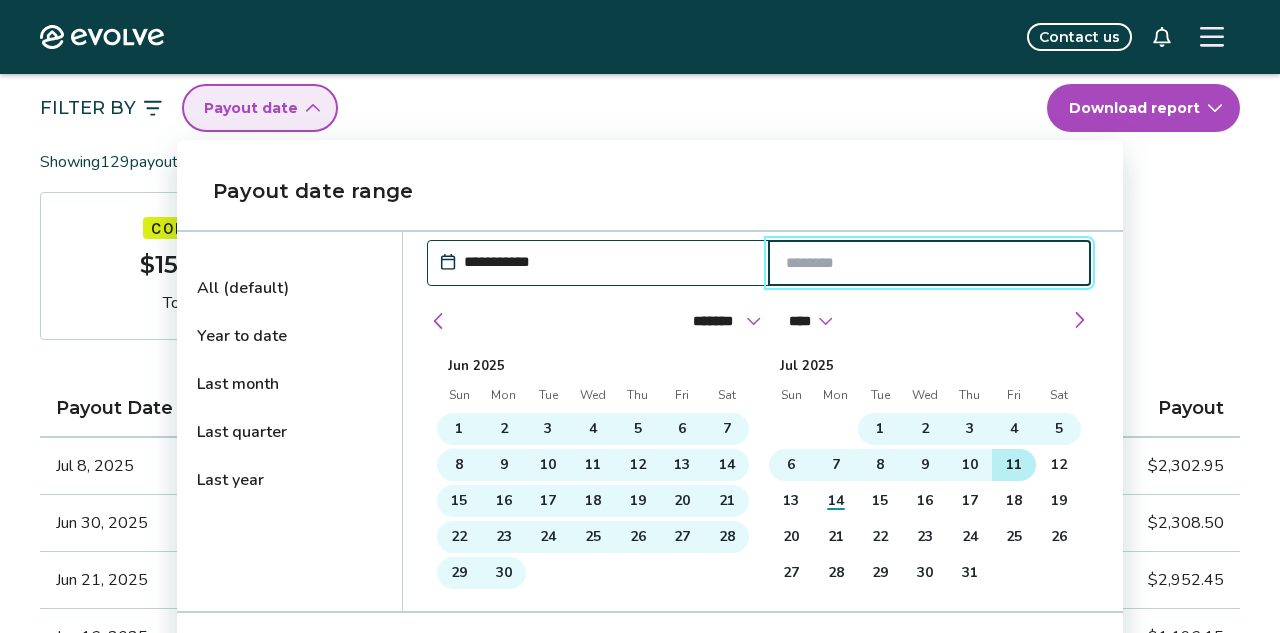 click on "11" at bounding box center [1014, 465] 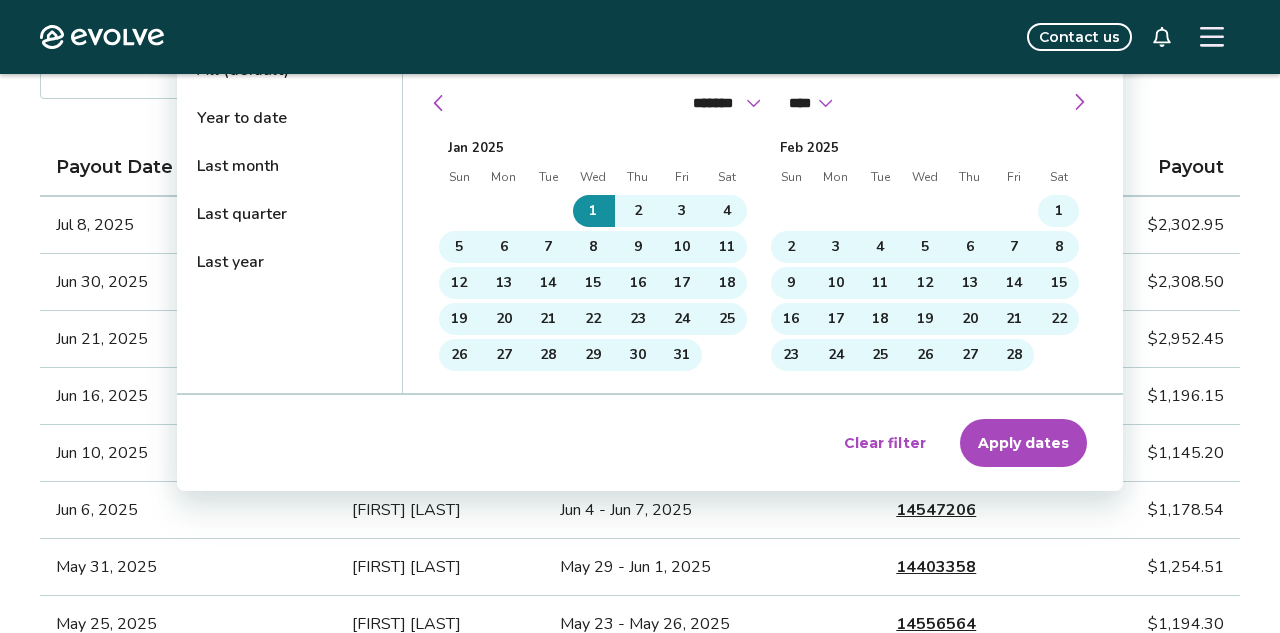 scroll, scrollTop: 460, scrollLeft: 0, axis: vertical 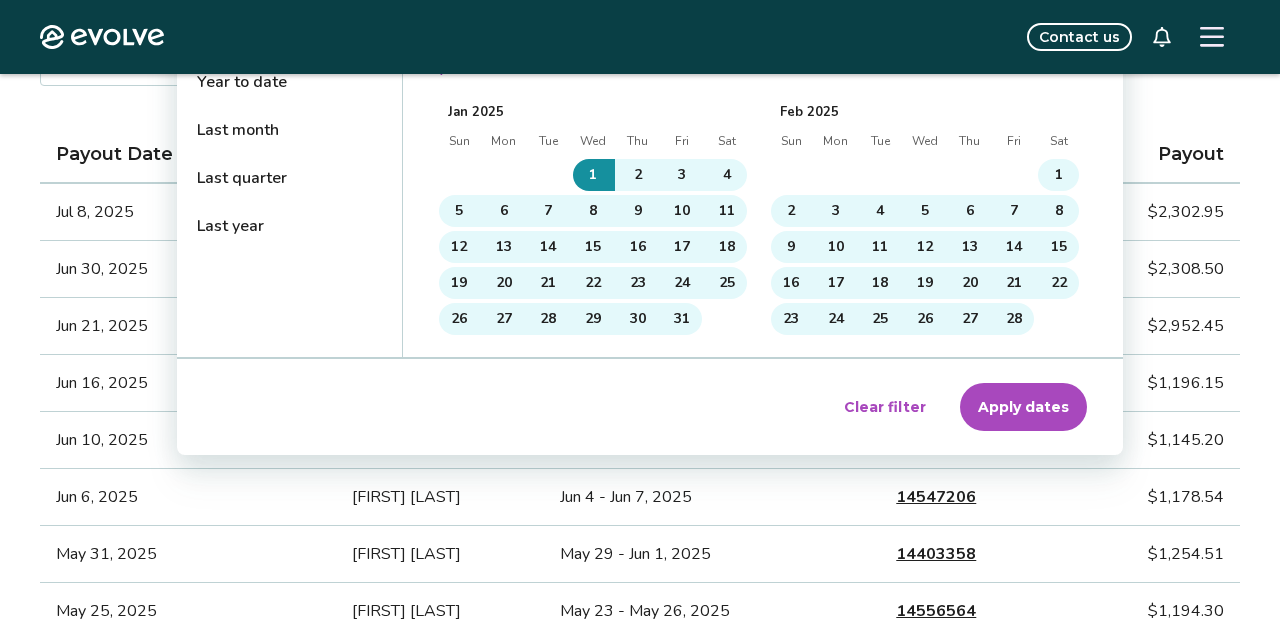 click on "Apply dates" at bounding box center [1023, 407] 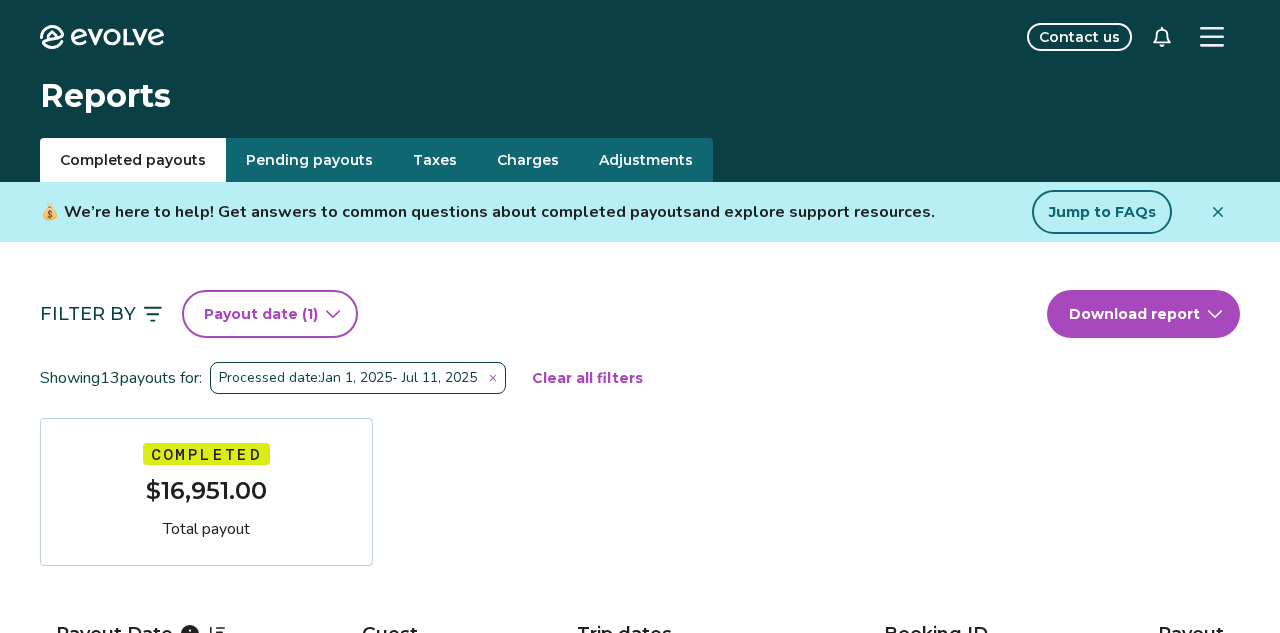 click on "Evolve Contact us Reports Completed payouts Pending payouts Taxes Charges Adjustments 💰 We’re here to help! Get answers to common questions about   completed payouts  and explore support resources. Jump to FAQs Filter By  Payout date (1) Download   report Showing  13  payouts   for: Processed date:  Jan 1, 2025  -   Jul 11, 2025 Clear all filters Completed $16,951.00 Total payout Payout Date Guest Trip dates Booking ID Payout Jul 8, 2025 [FIRST] [LAST] Jul 6 - Jul 11, 2025 14432403 $2,302.95 Jun 30, 2025 [FIRST] [LAST] Jun 28 - Jul 3, 2025 14345247 $2,308.50 Jun 21, 2025 [FIRST] [LAST] Jun 19 - Jun 26, 2025 14004153 $2,952.45 Jun 16, 2025 [FIRST] [LAST] Jun 14 - Jun 17, 2025 14230611 $1,196.15 Jun 10, 2025 [FIRST] [LAST] Jun 8 - Jun 11, 2025 14321619 $1,145.20 Jun 6, 2025 [FIRST] [LAST] Jun 4 - Jun 7, 2025 14547206 $1,178.54 May 31, 2025 [FIRST] [LAST] May 29 - Jun 1, 2025 14403358 $1,254.51 May 25, 2025 [FIRST] [LAST] May 23 - May 26, 2025 14556564 $1,194.30 May 11, 2025 [FIRST] [LAST] May 9 - May 12, 2025" at bounding box center (640, 1268) 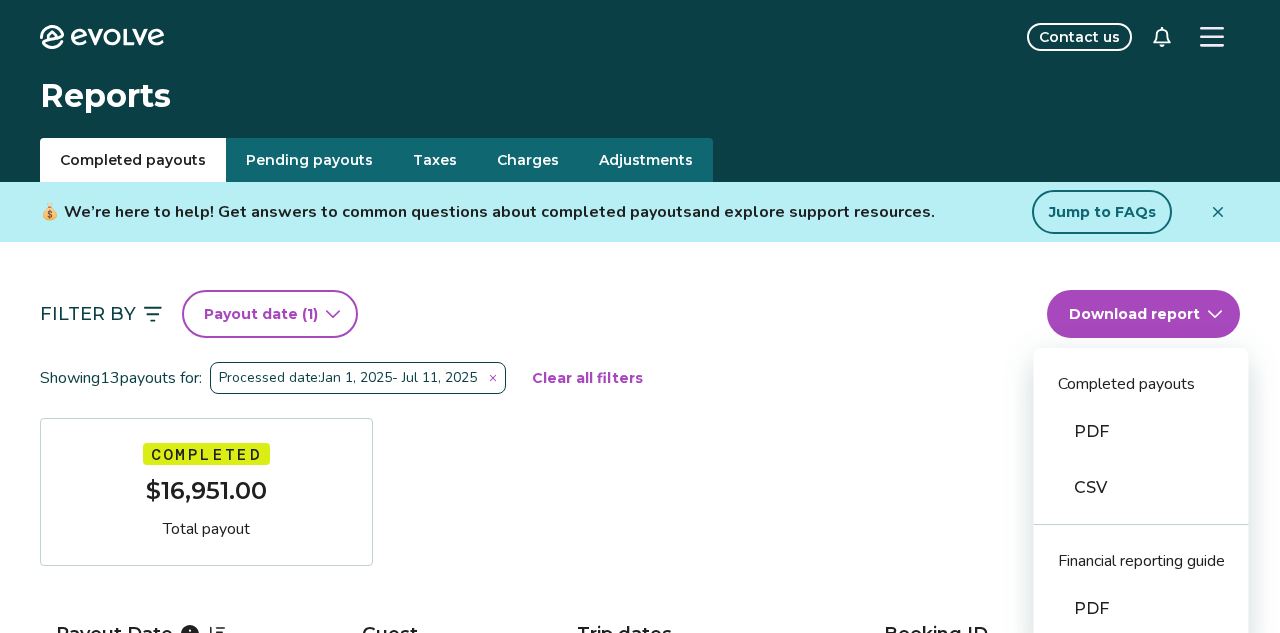 click on "PDF" at bounding box center [1141, 432] 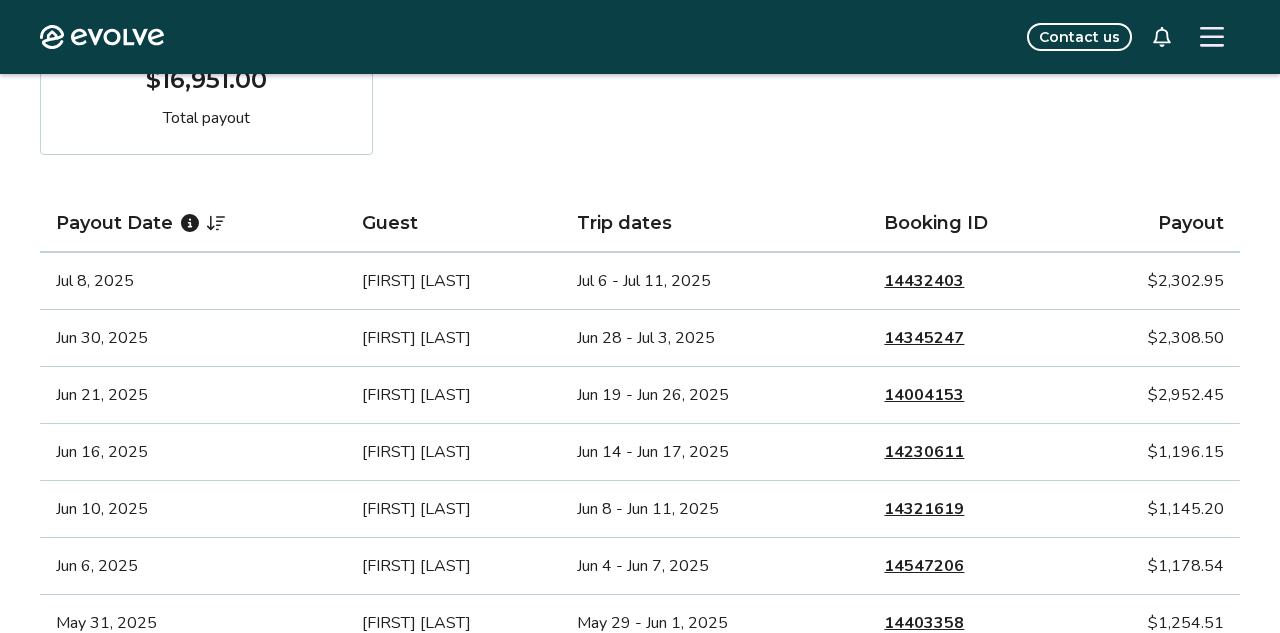 scroll, scrollTop: 413, scrollLeft: 0, axis: vertical 